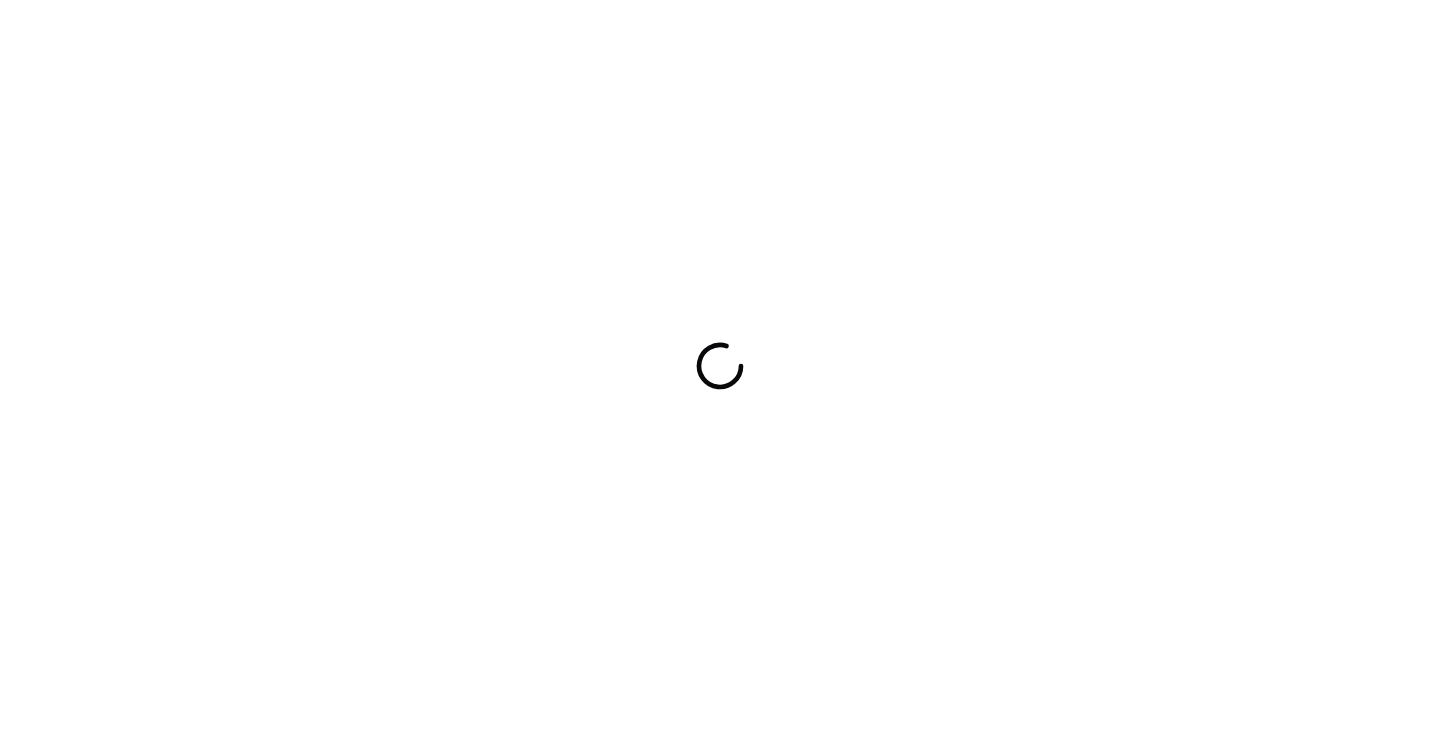 scroll, scrollTop: 0, scrollLeft: 0, axis: both 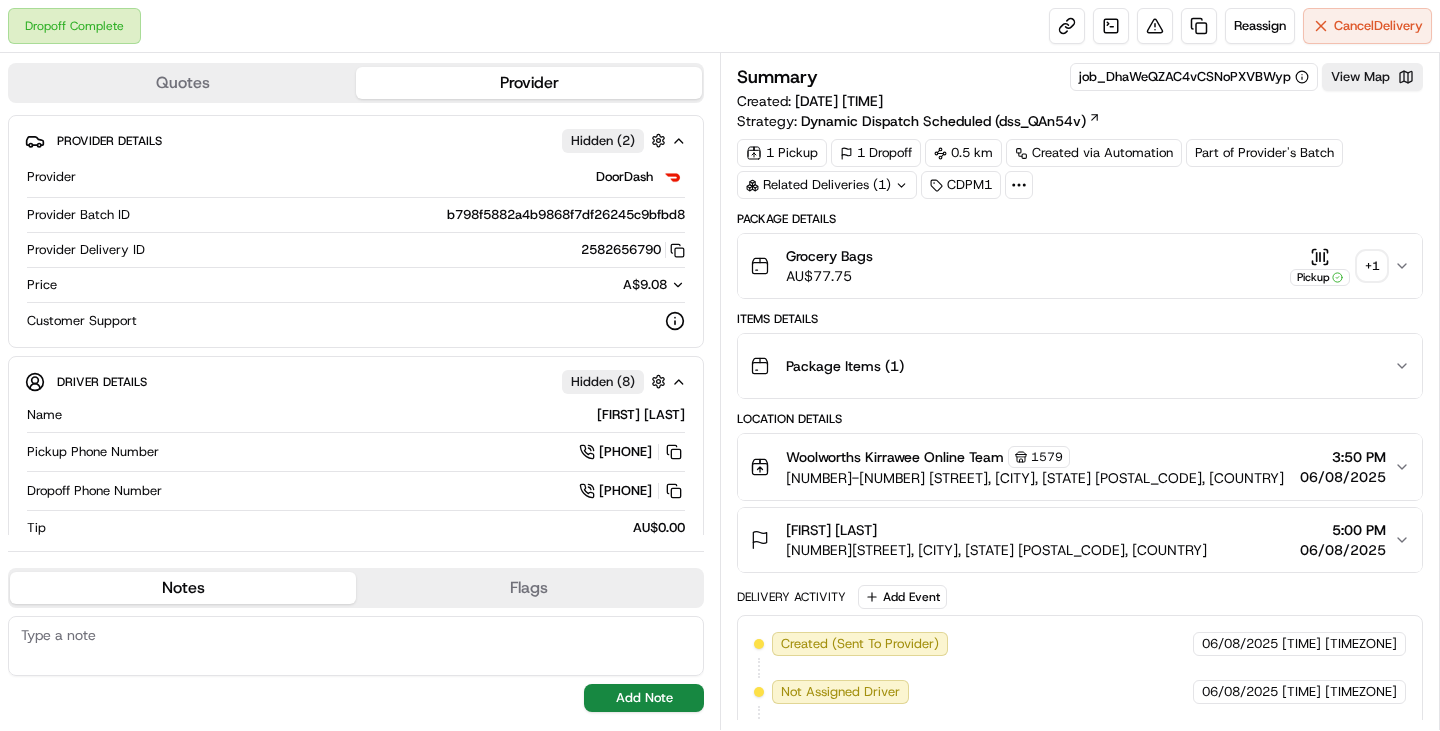 click on "Grocery Bags AU$ 77.75 Pickup + 1" at bounding box center (1072, 266) 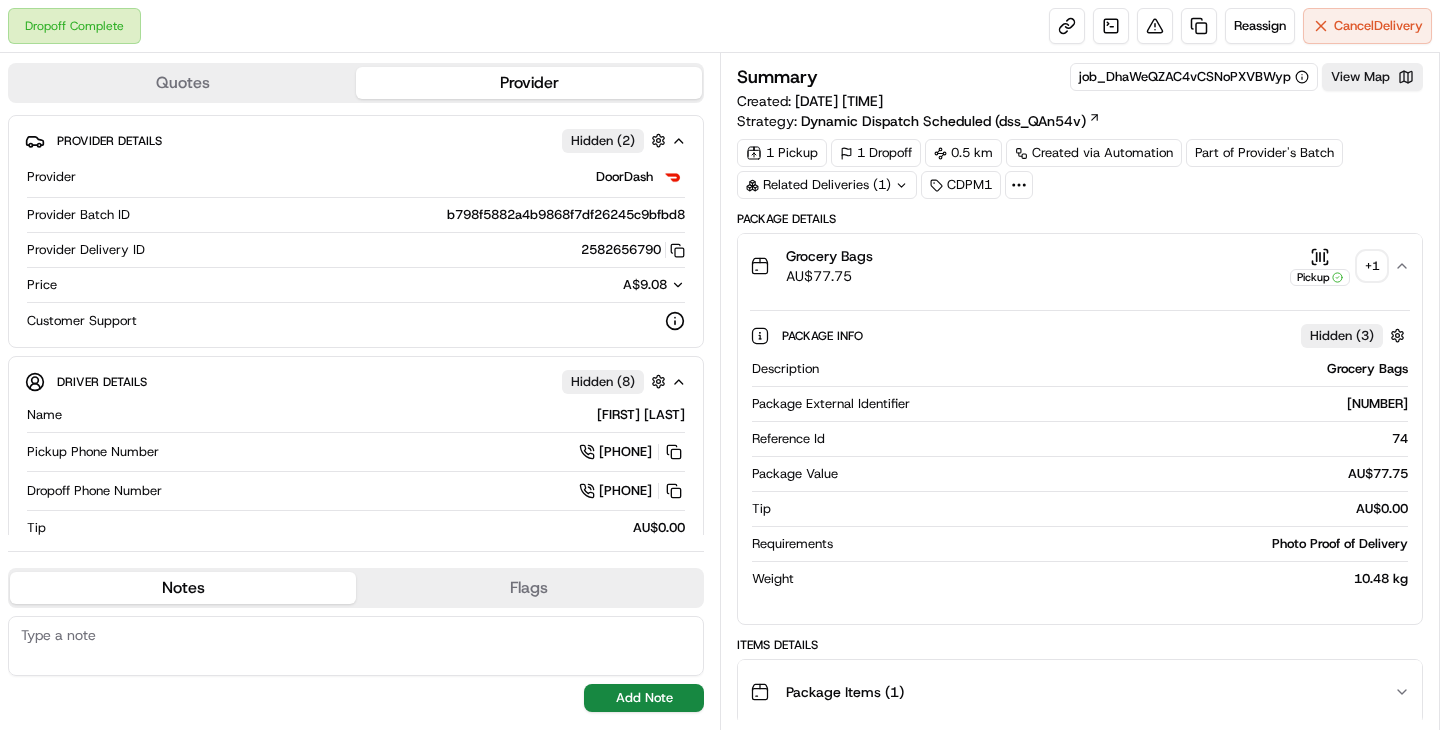 click on "+ 1" at bounding box center (1372, 266) 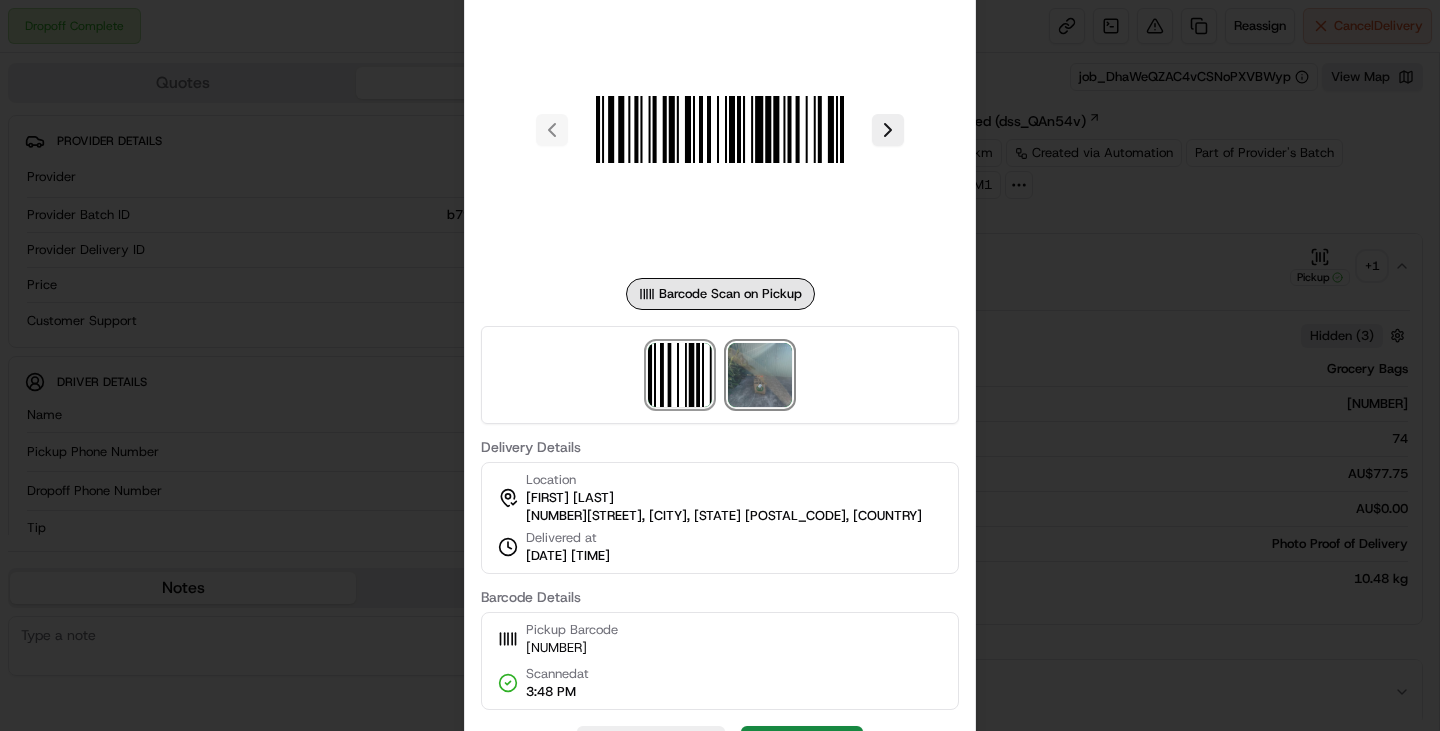 click at bounding box center [760, 375] 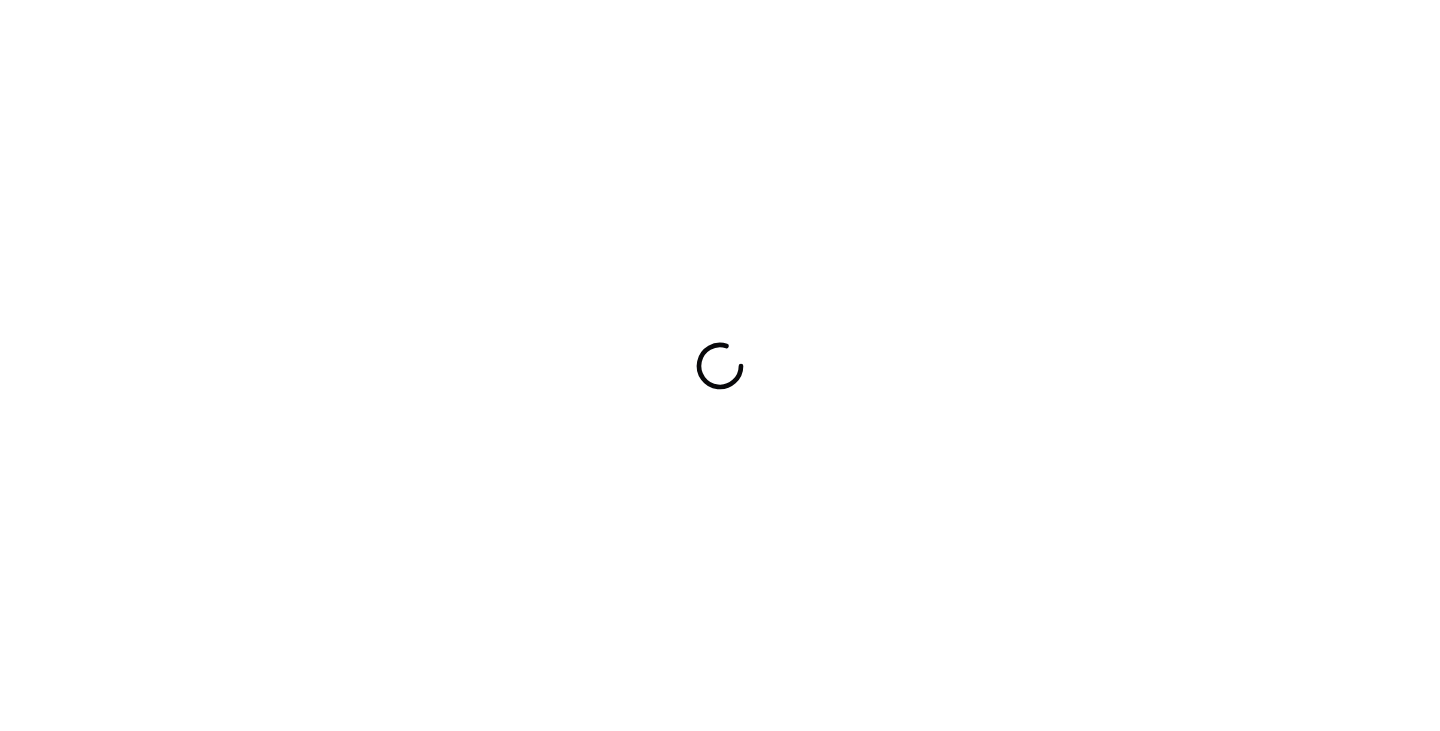 scroll, scrollTop: 0, scrollLeft: 0, axis: both 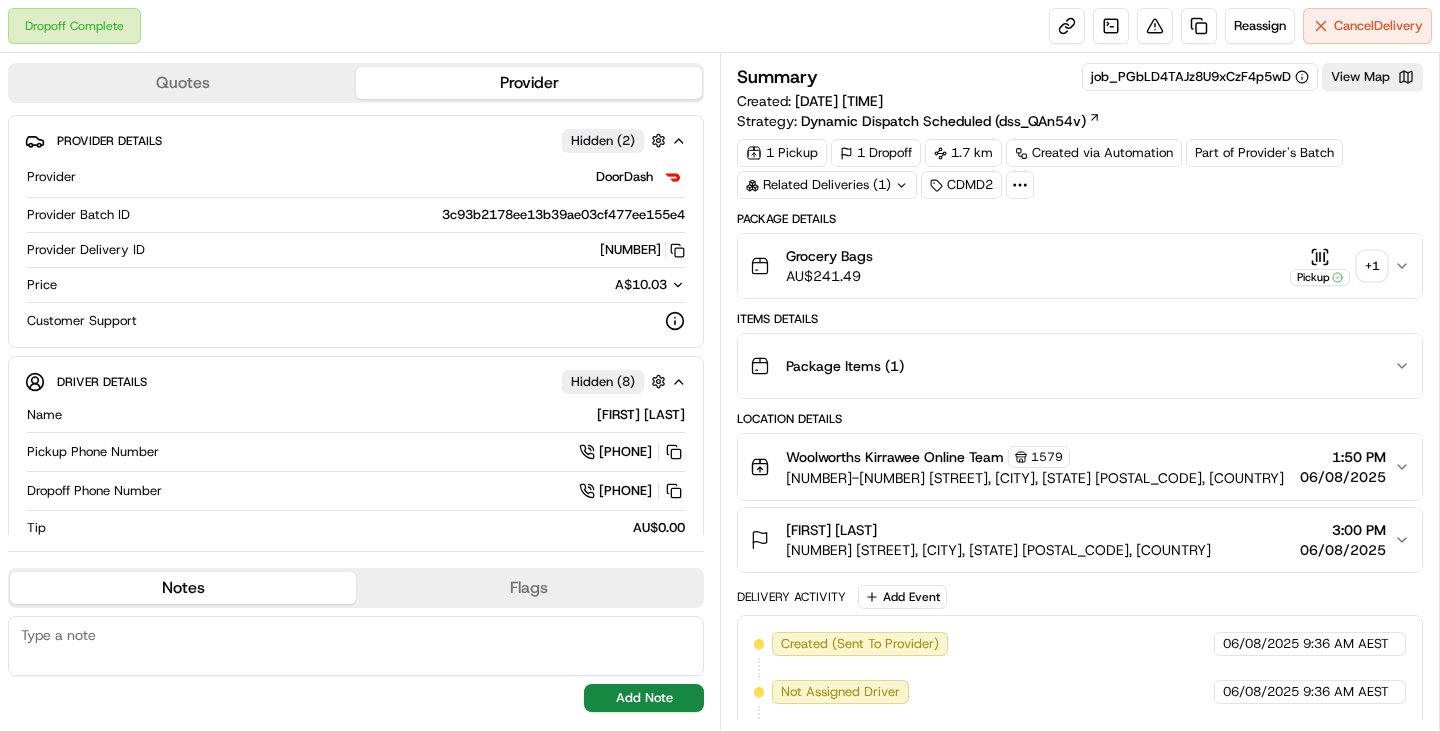 click on "+ 1" at bounding box center [1372, 266] 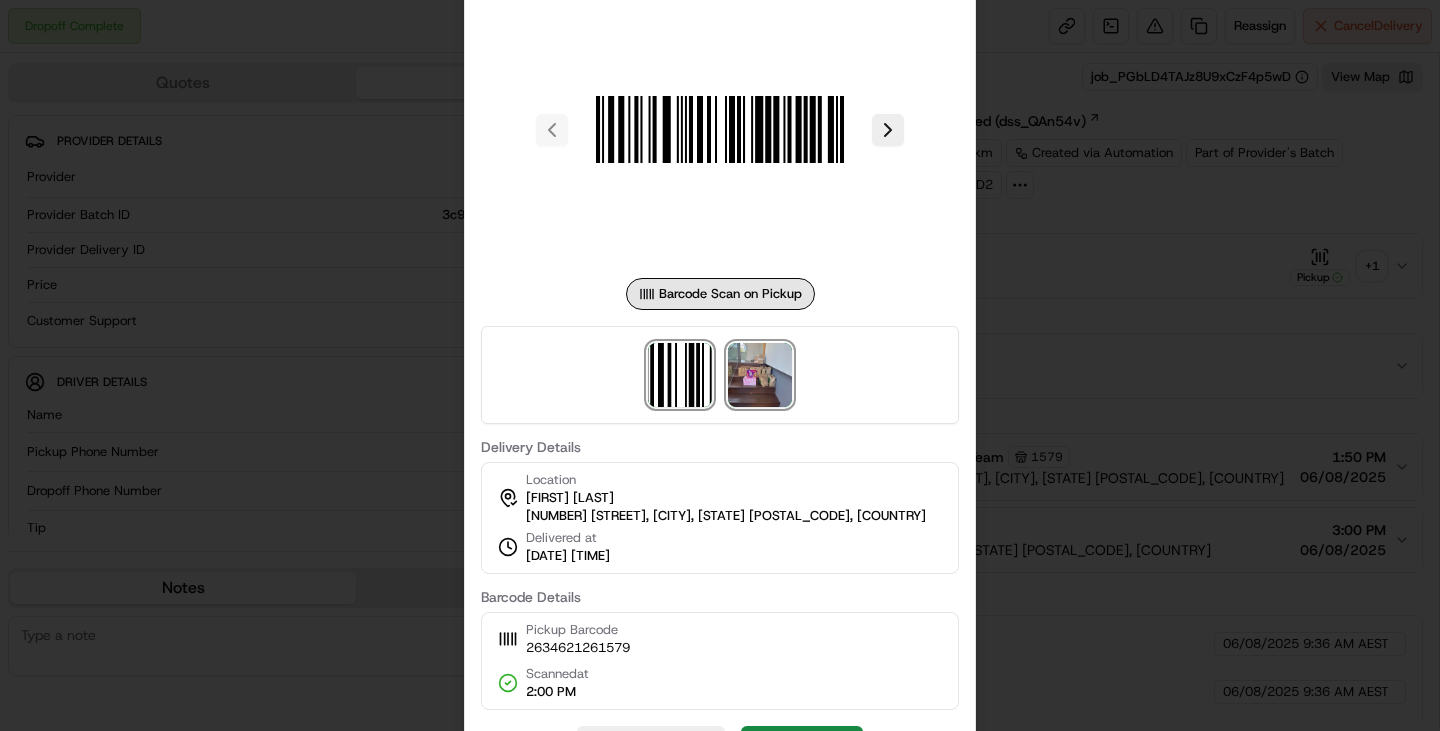 click at bounding box center [760, 375] 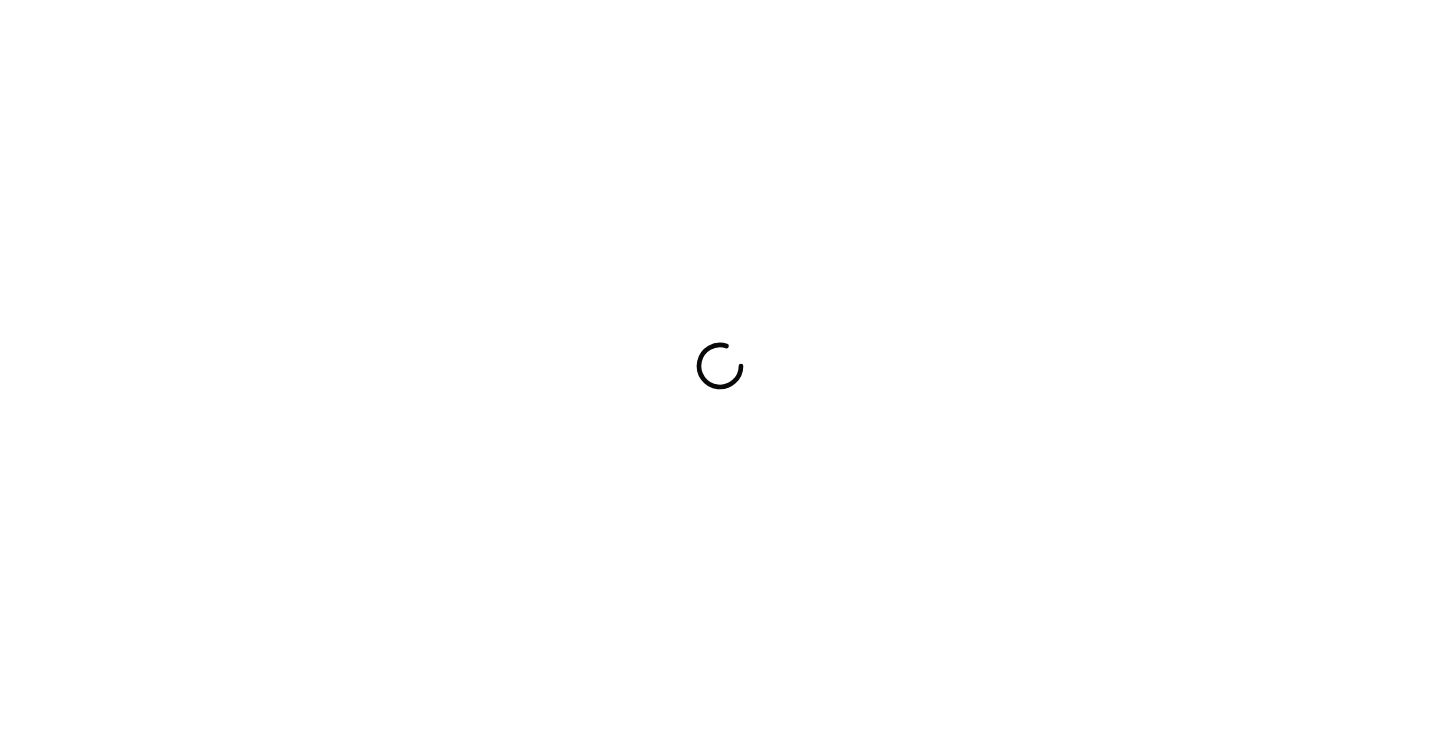 scroll, scrollTop: 0, scrollLeft: 0, axis: both 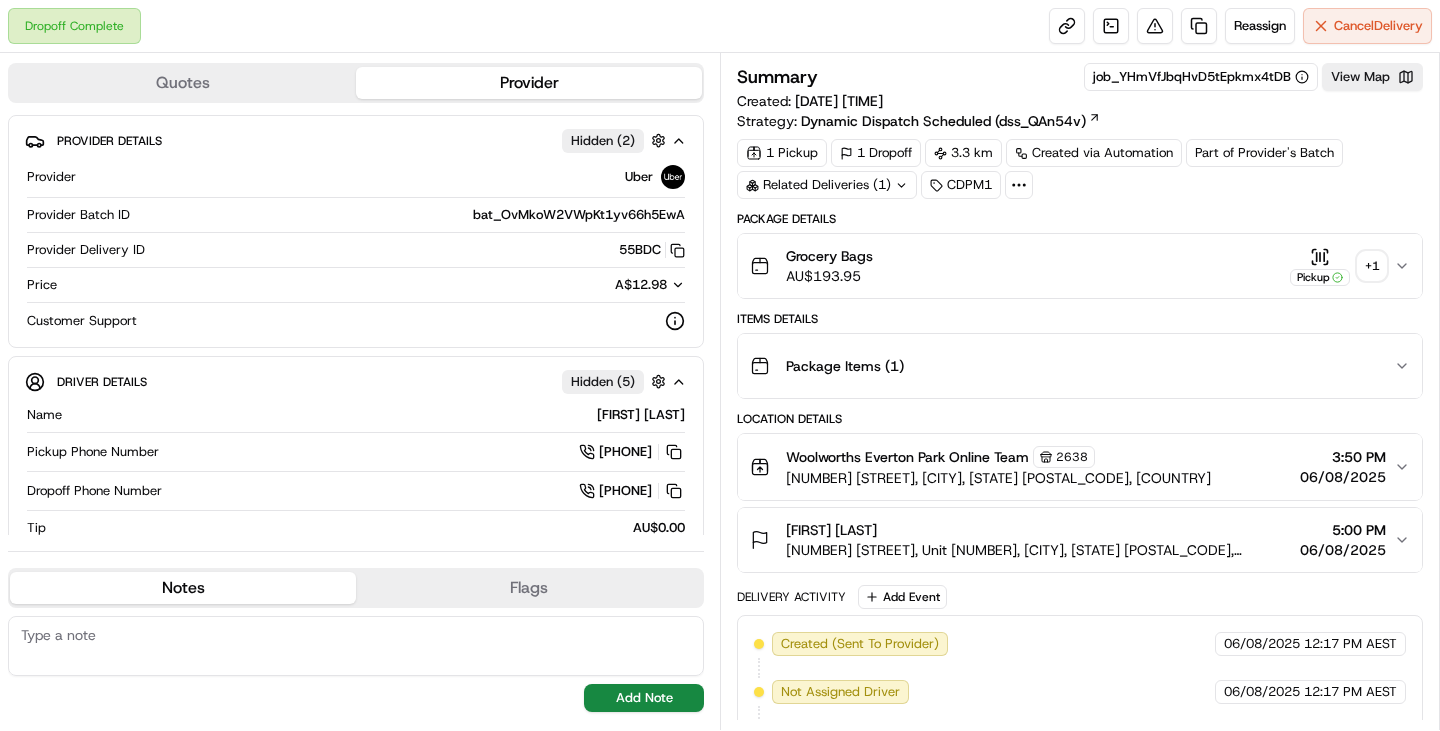 click on "+ 1" at bounding box center (1372, 266) 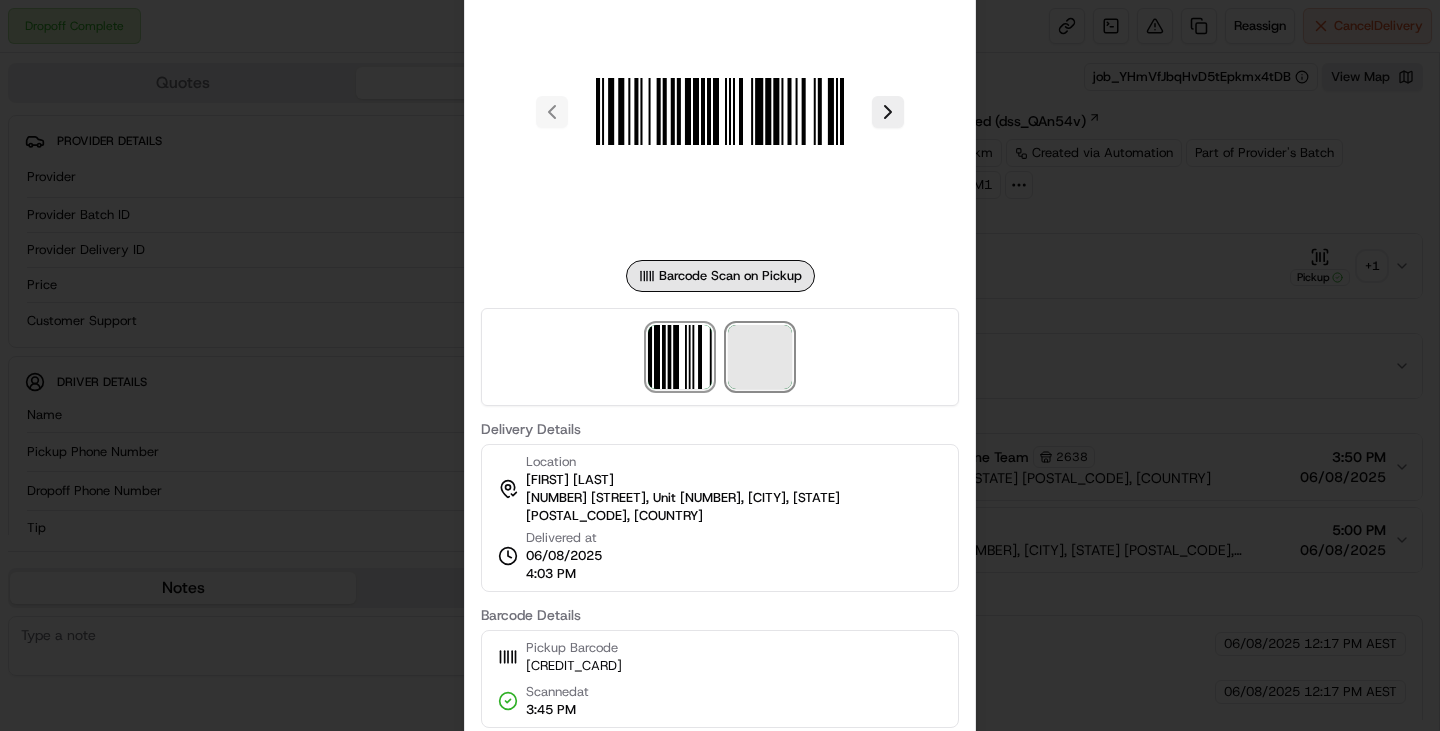 click at bounding box center [760, 357] 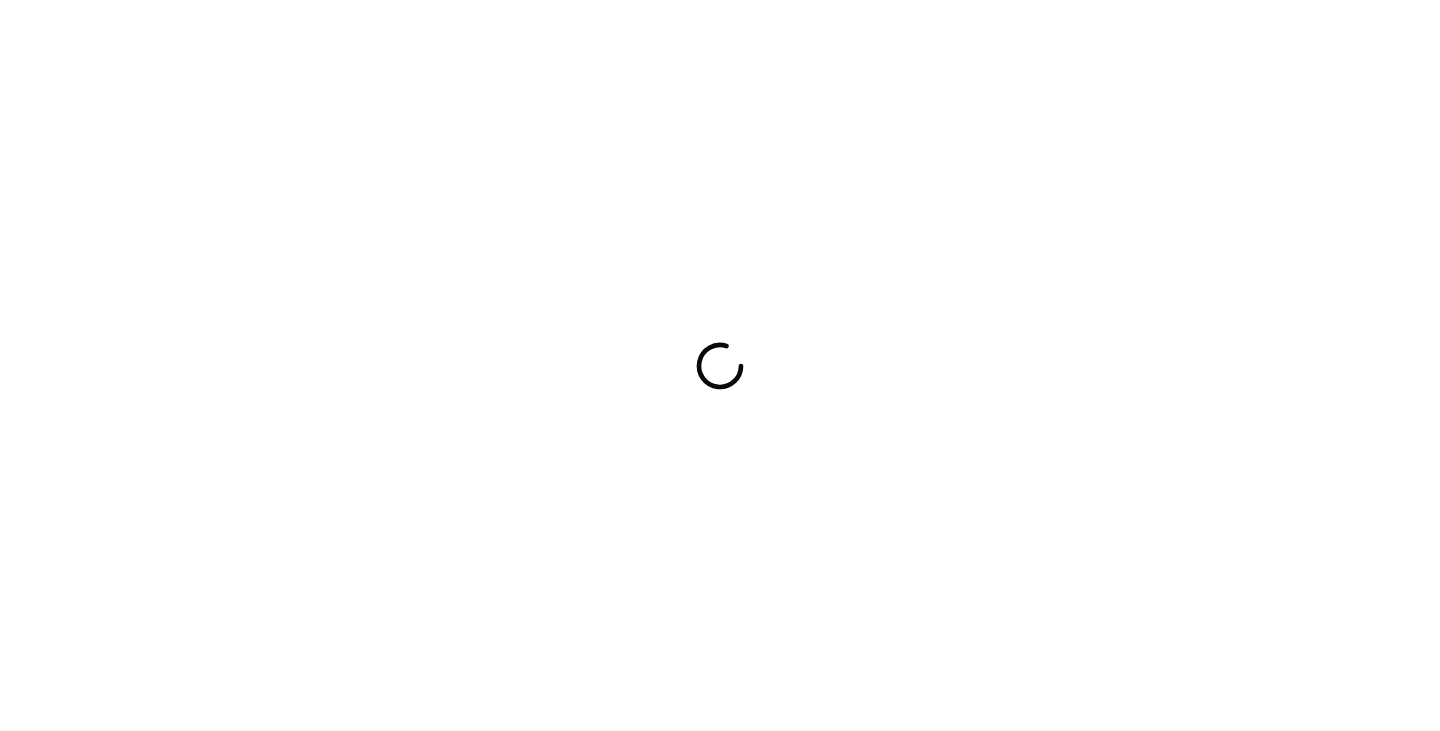 scroll, scrollTop: 0, scrollLeft: 0, axis: both 